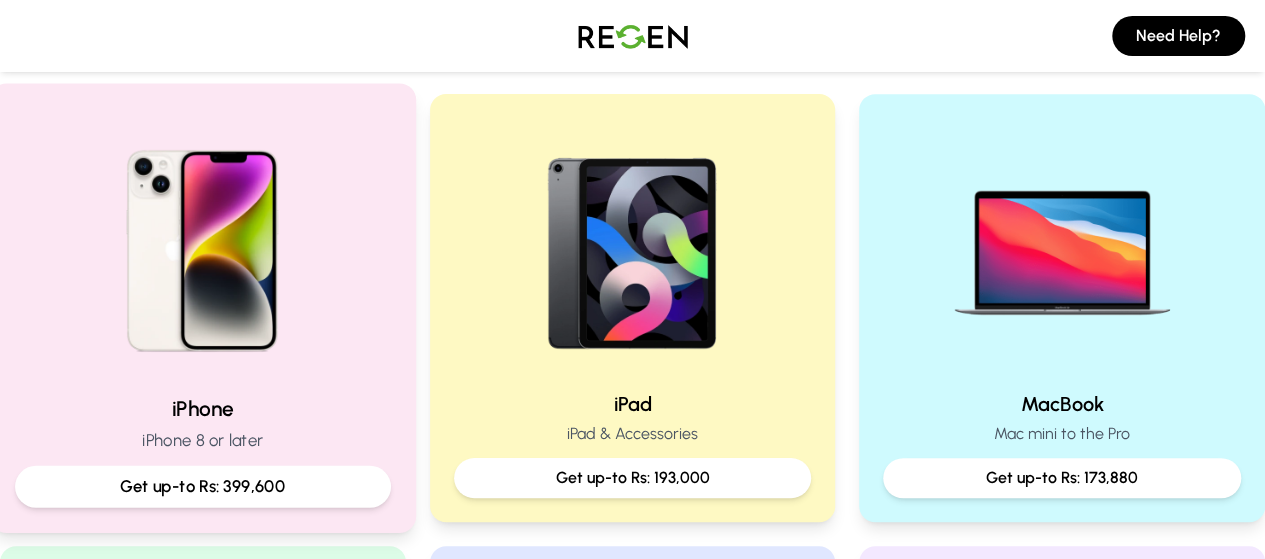 scroll, scrollTop: 426, scrollLeft: 0, axis: vertical 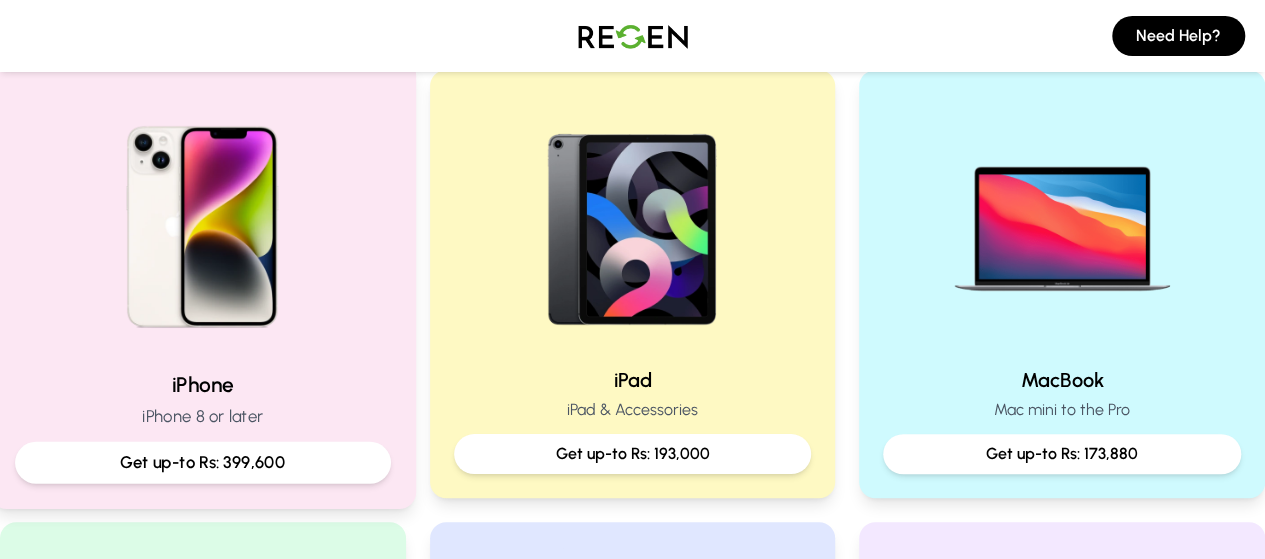 click on "Get up-to Rs: 399,600" at bounding box center (203, 462) 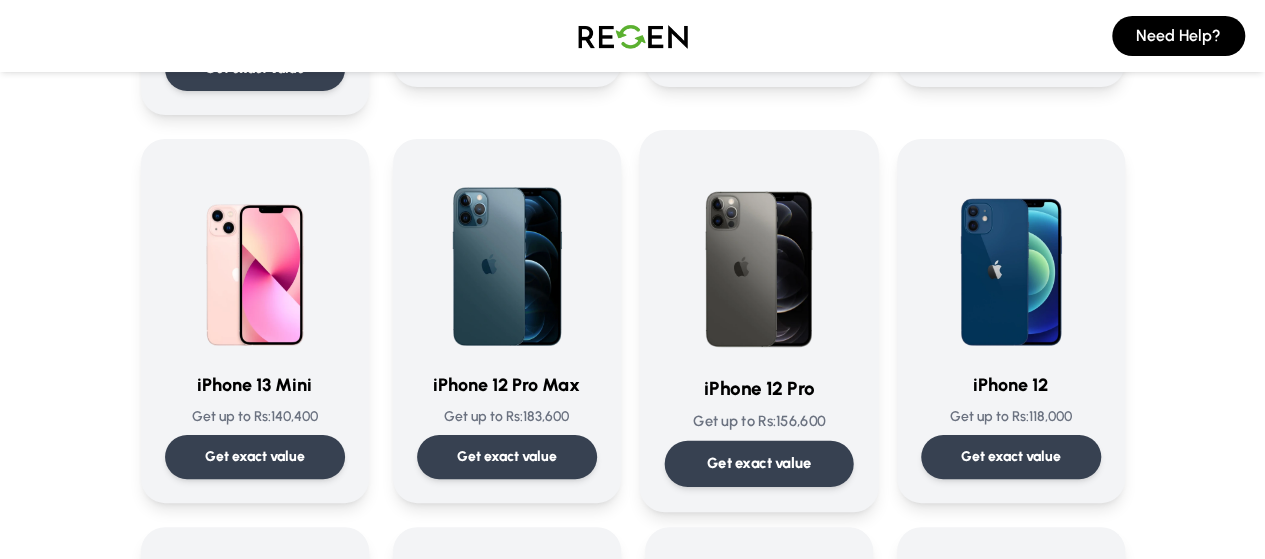 scroll, scrollTop: 1286, scrollLeft: 0, axis: vertical 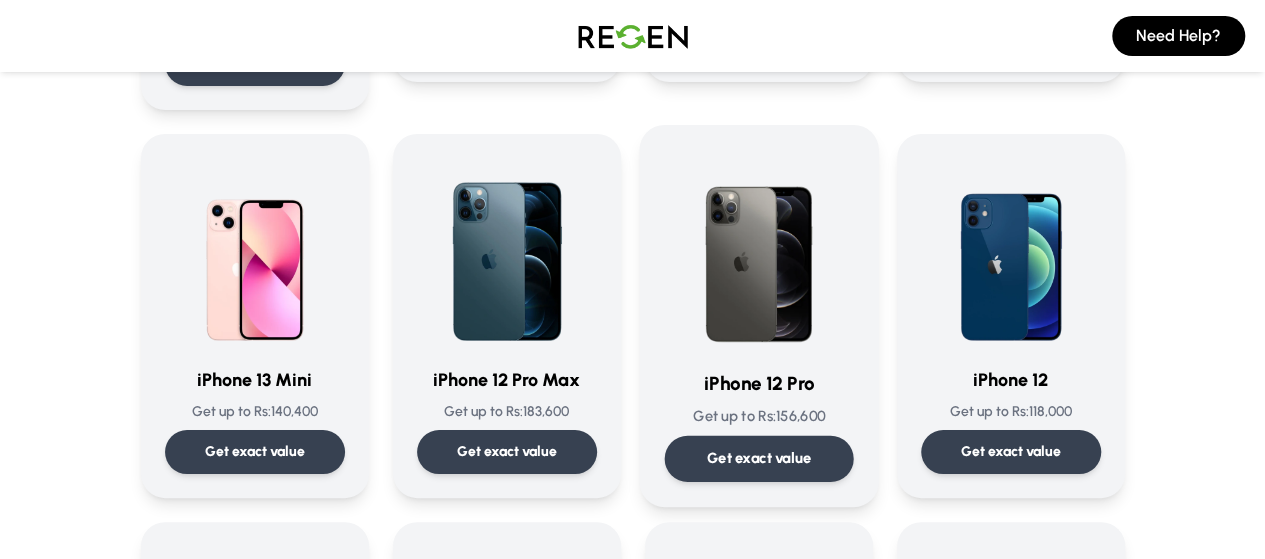 click on "Get exact value" at bounding box center (758, 459) 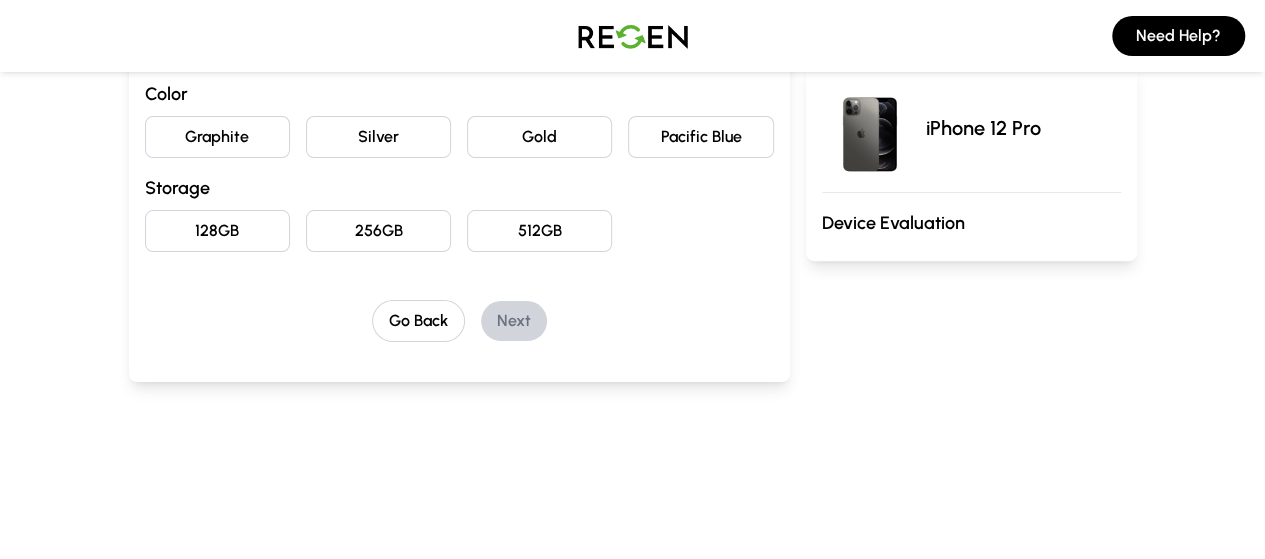 scroll, scrollTop: 246, scrollLeft: 0, axis: vertical 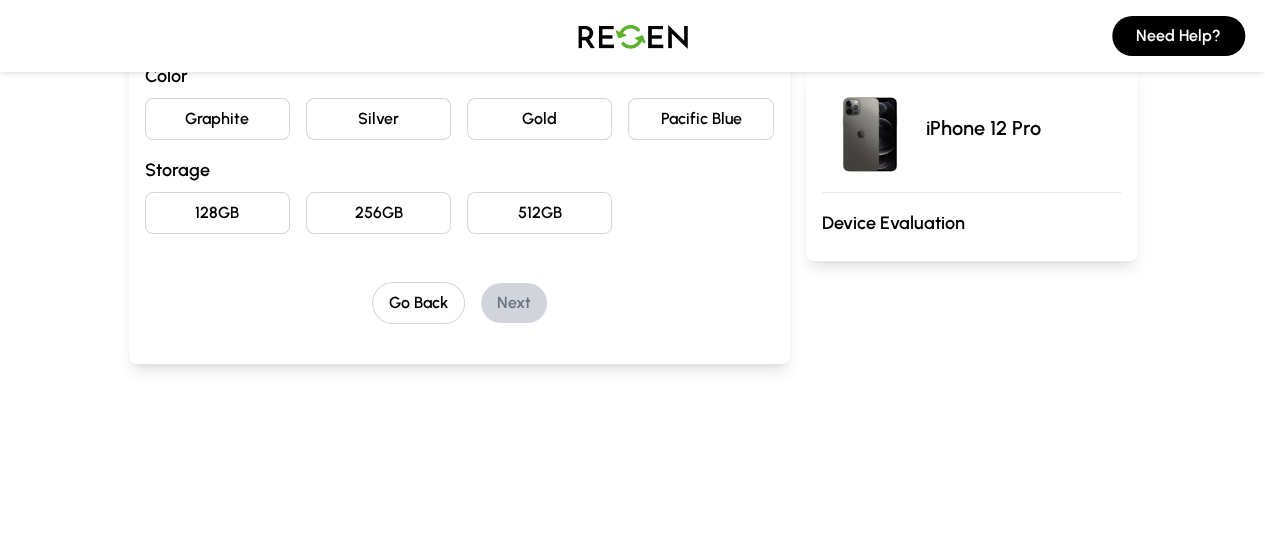 click on "128GB" at bounding box center [217, 213] 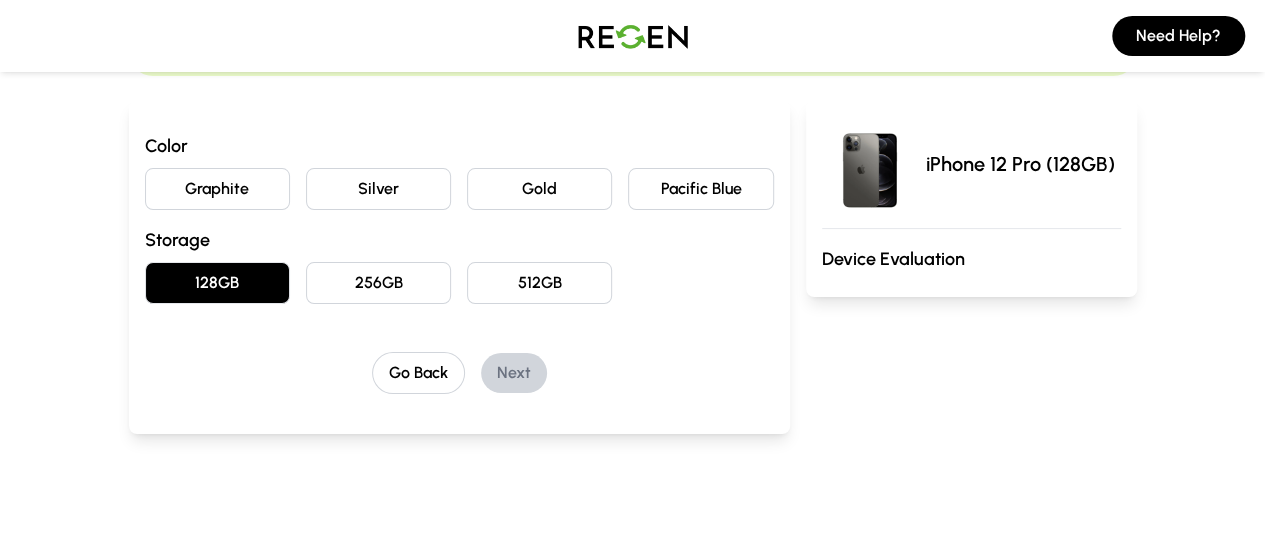 scroll, scrollTop: 166, scrollLeft: 0, axis: vertical 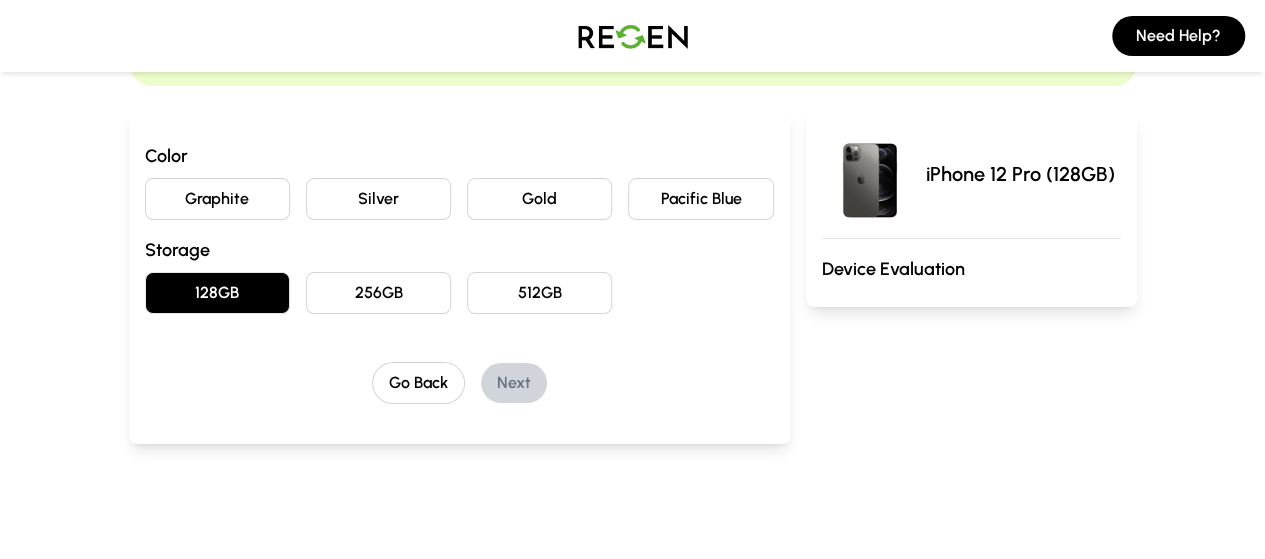 click on "Gold" at bounding box center (539, 199) 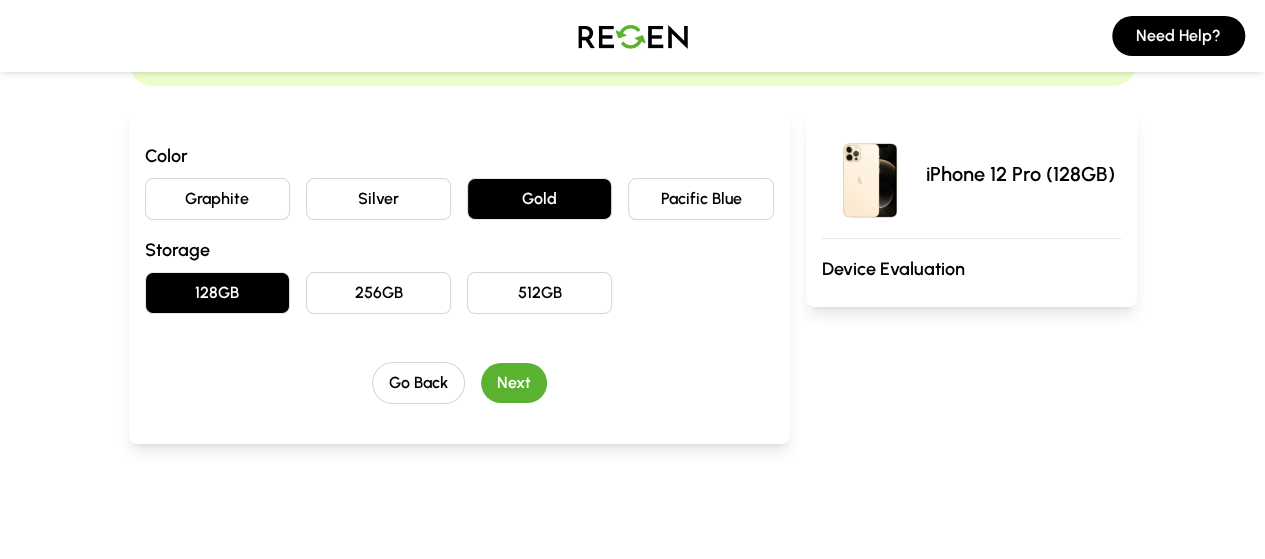 click on "Next" at bounding box center (514, 383) 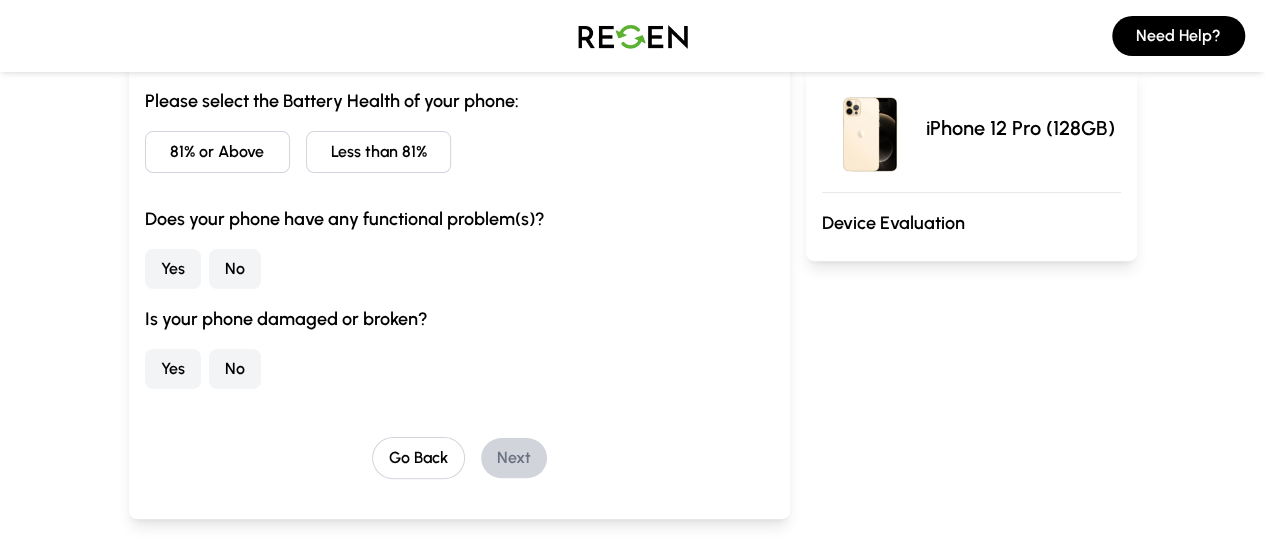 scroll, scrollTop: 206, scrollLeft: 0, axis: vertical 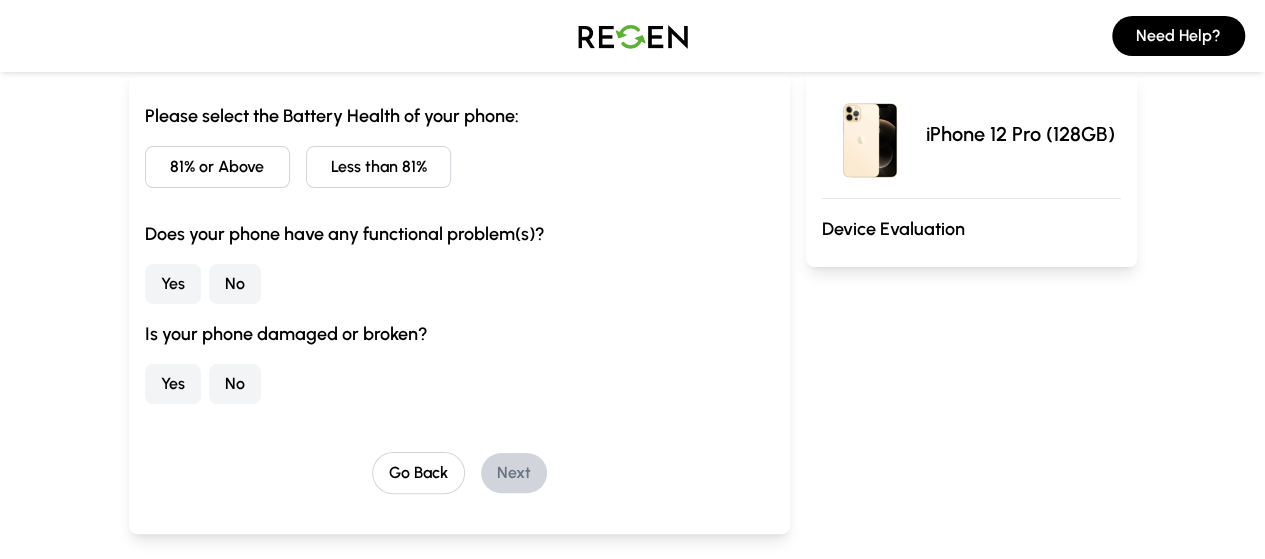 click on "81% or Above" at bounding box center (217, 167) 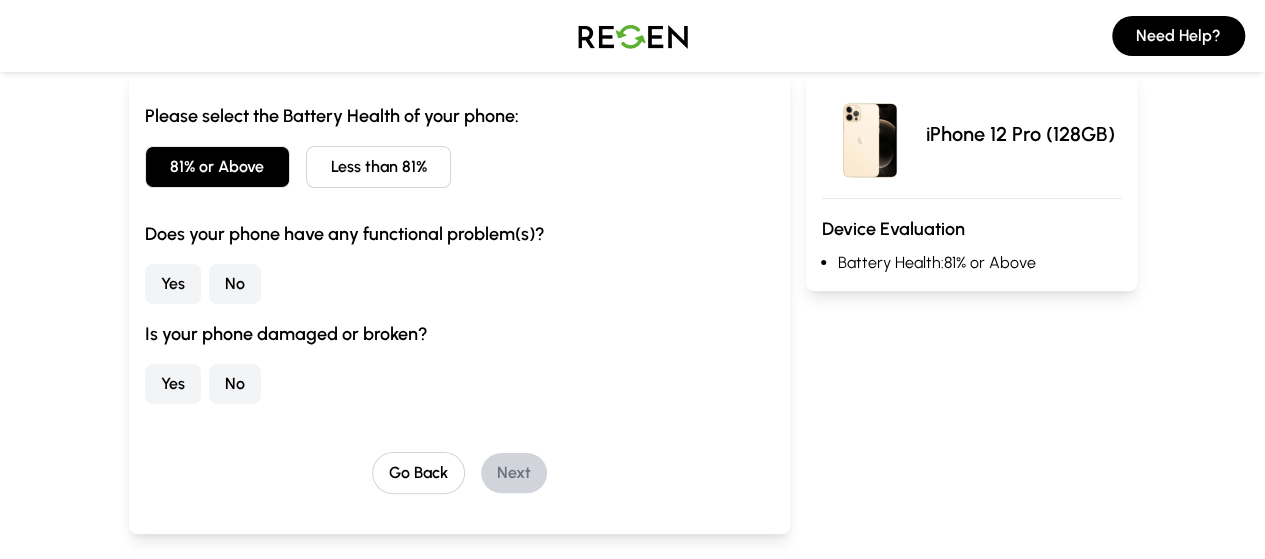 click on "Yes" at bounding box center (173, 284) 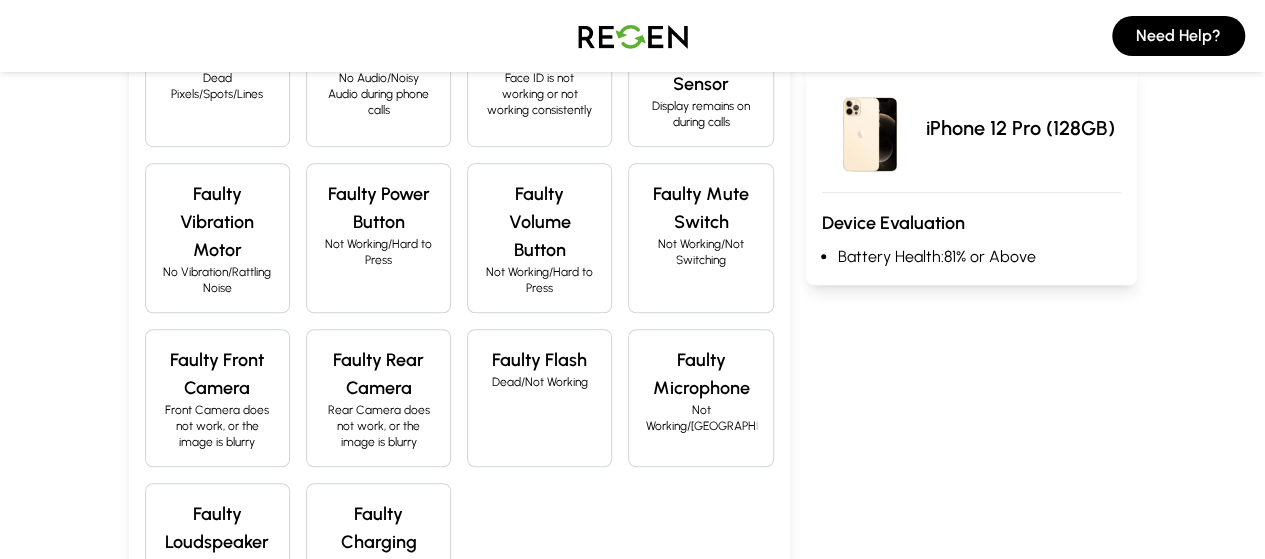 scroll, scrollTop: 0, scrollLeft: 0, axis: both 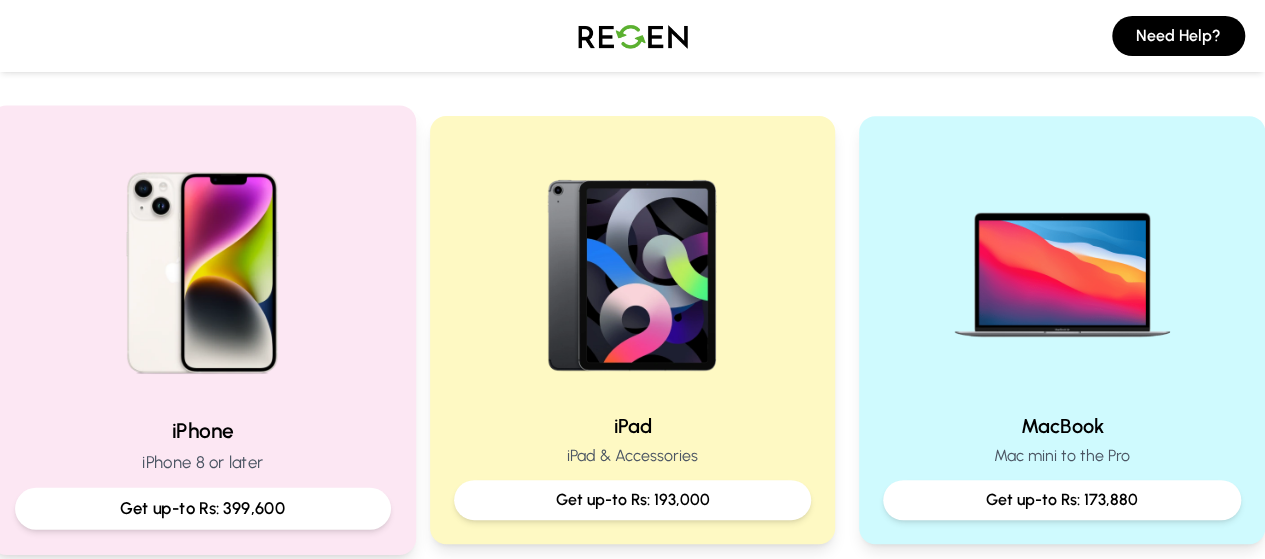 click on "Get up-to Rs: 399,600" at bounding box center (203, 508) 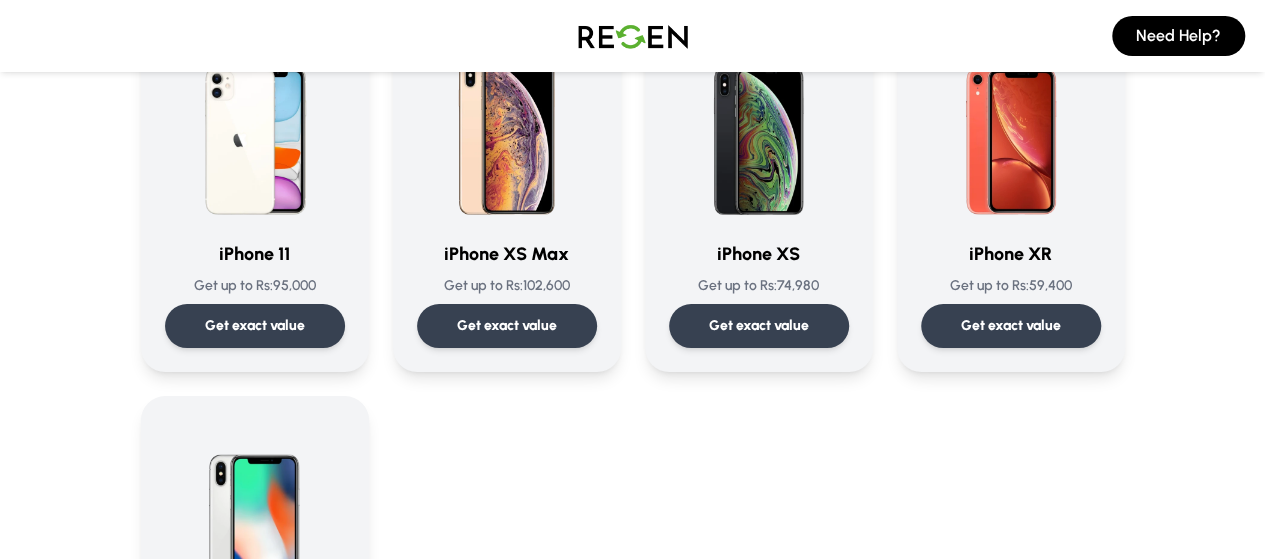 scroll, scrollTop: 2226, scrollLeft: 0, axis: vertical 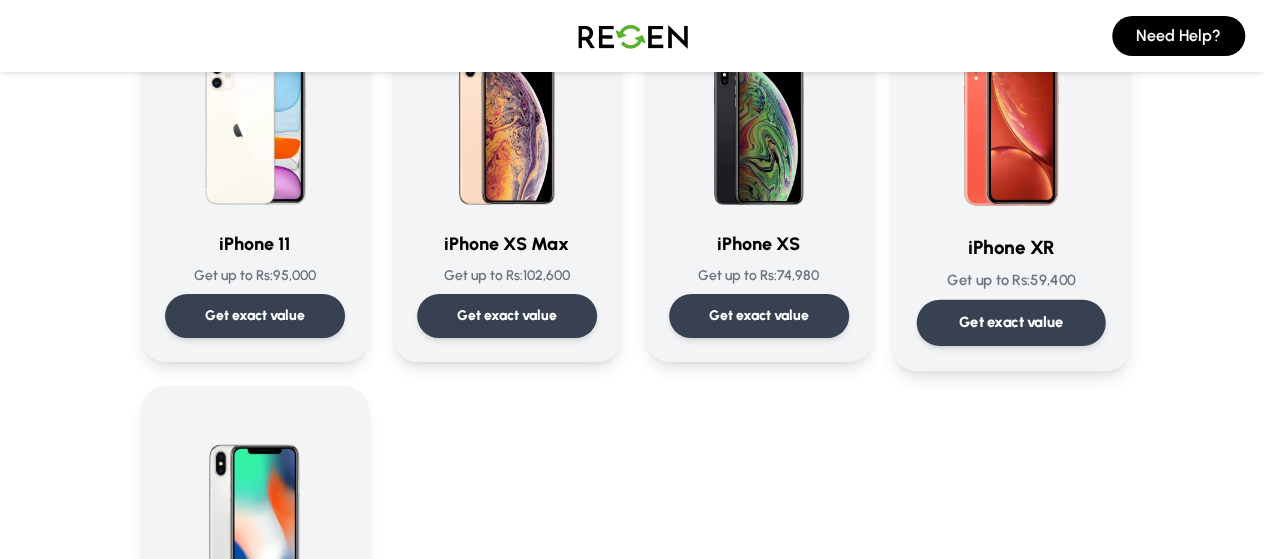 click on "Get exact value" at bounding box center (1010, 323) 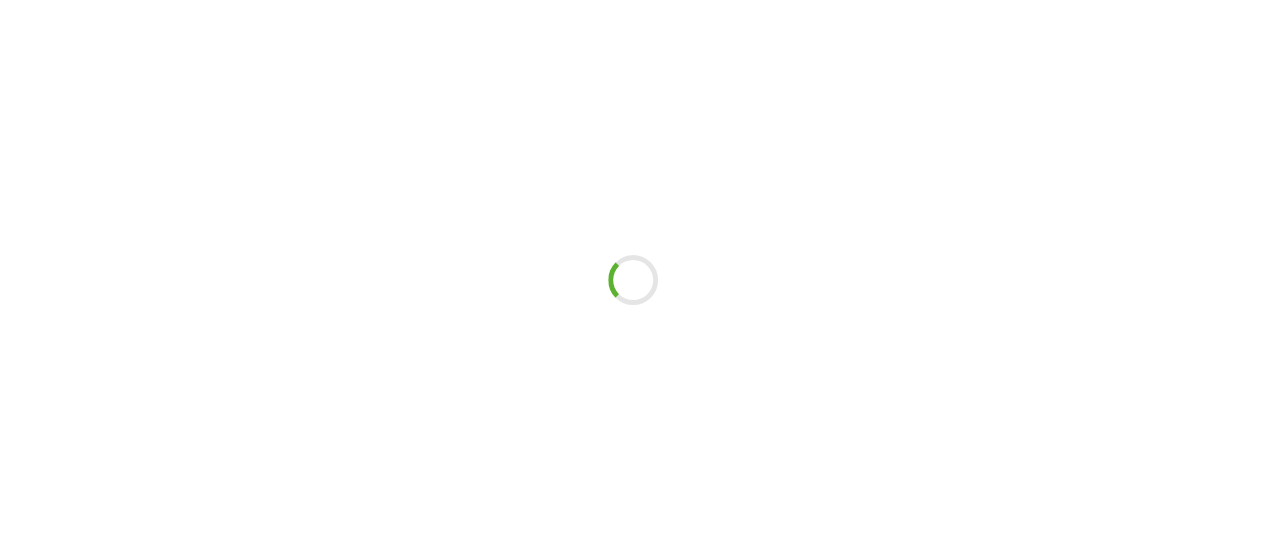 scroll, scrollTop: 0, scrollLeft: 0, axis: both 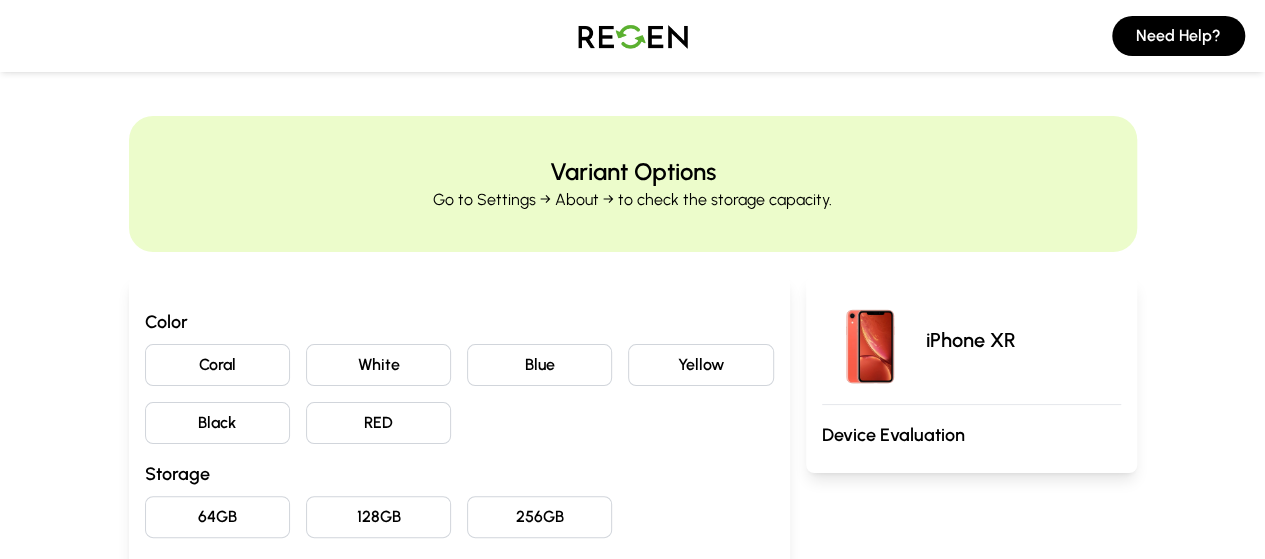 click on "RED" at bounding box center (378, 423) 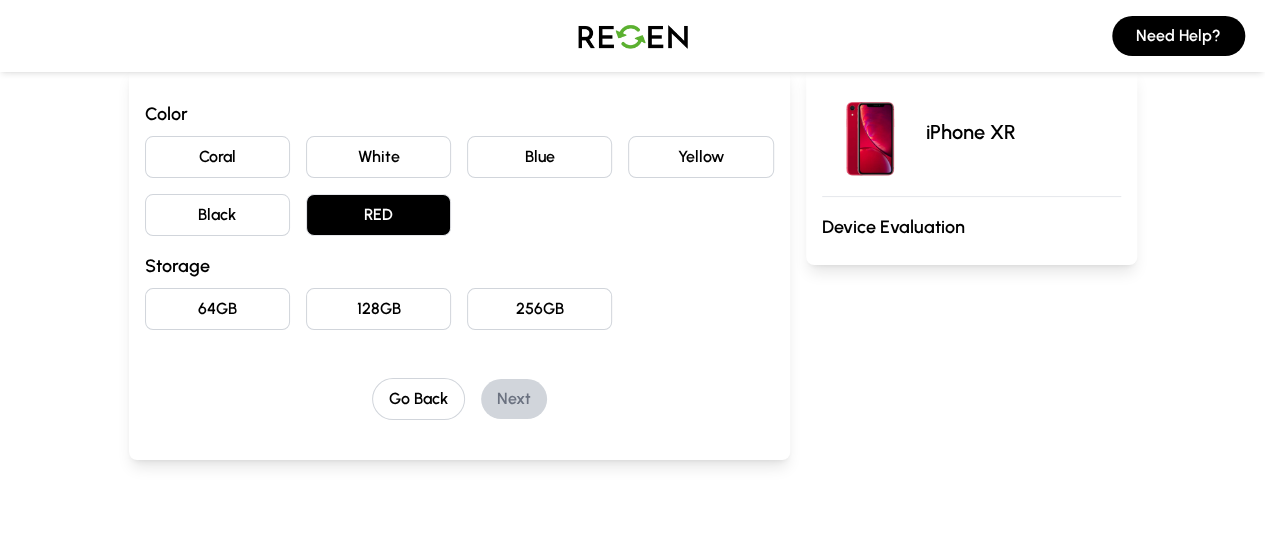 scroll, scrollTop: 220, scrollLeft: 0, axis: vertical 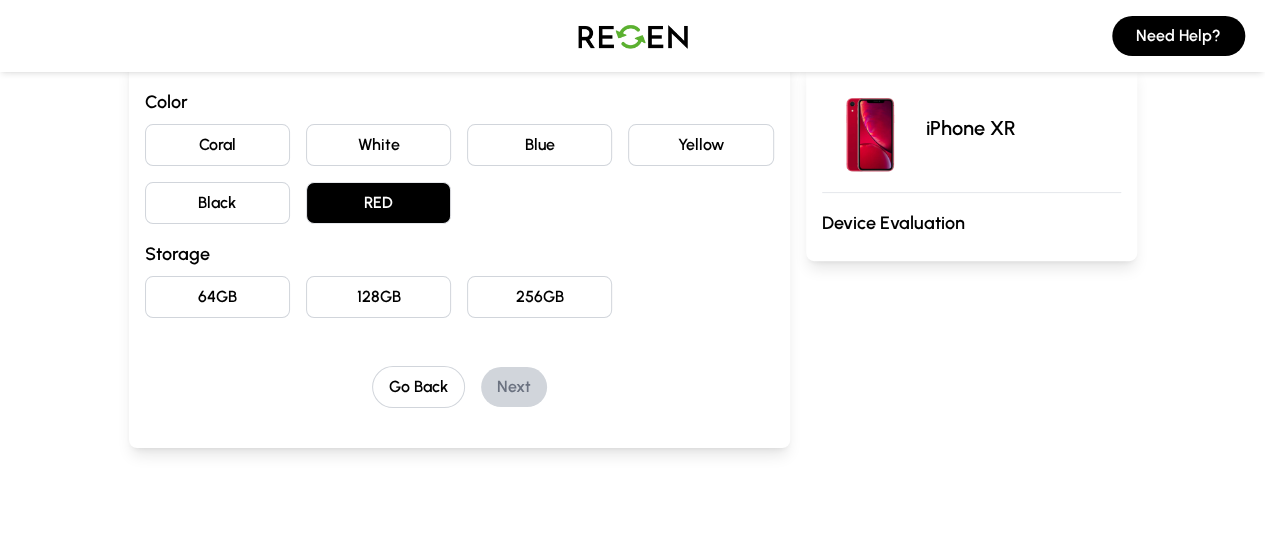 click on "64GB" at bounding box center (217, 297) 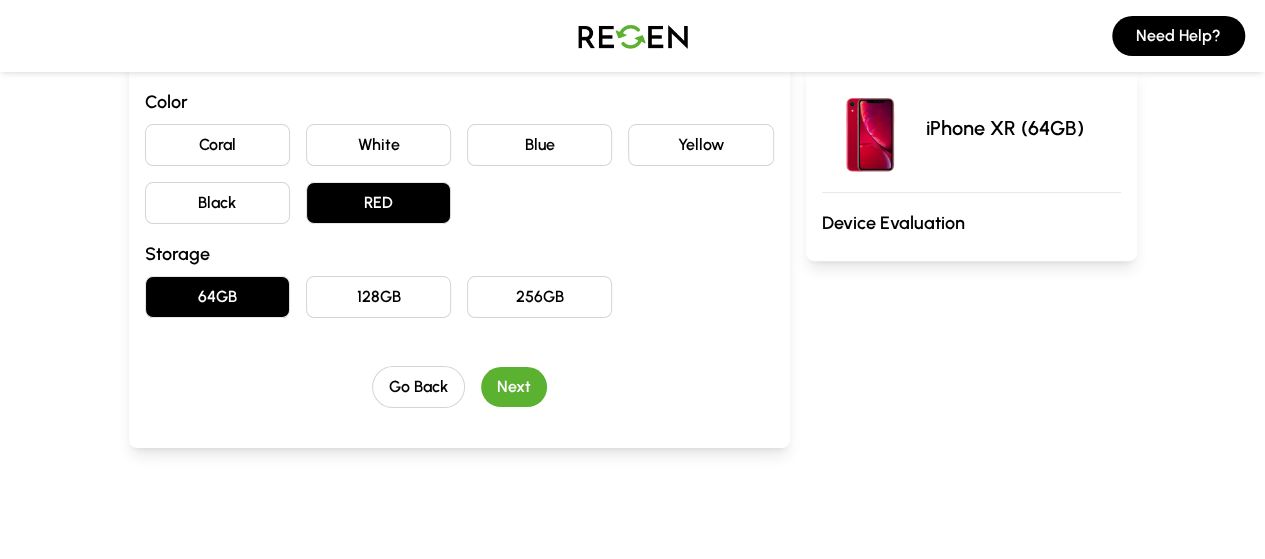 click on "Next" at bounding box center (514, 387) 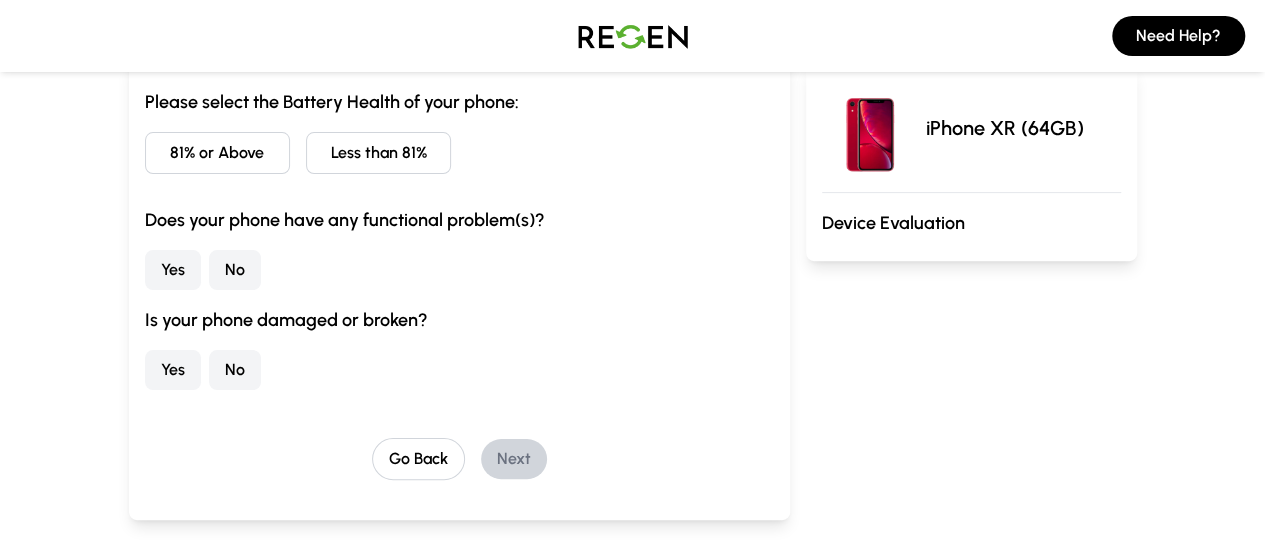 click on "81% or Above" at bounding box center [217, 153] 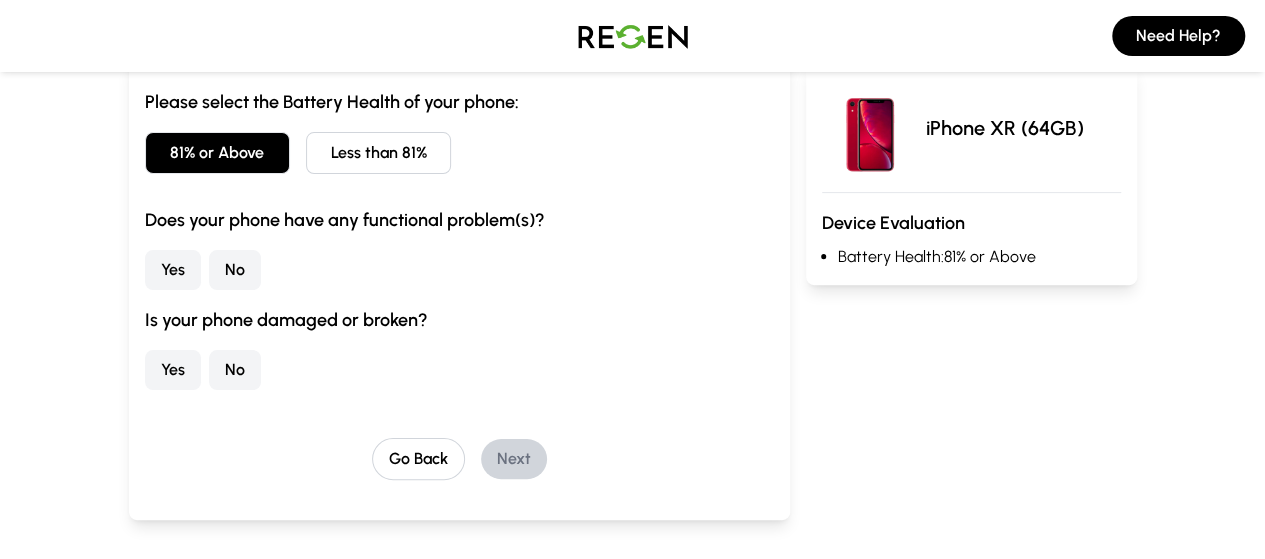 click on "Yes No" at bounding box center (459, 270) 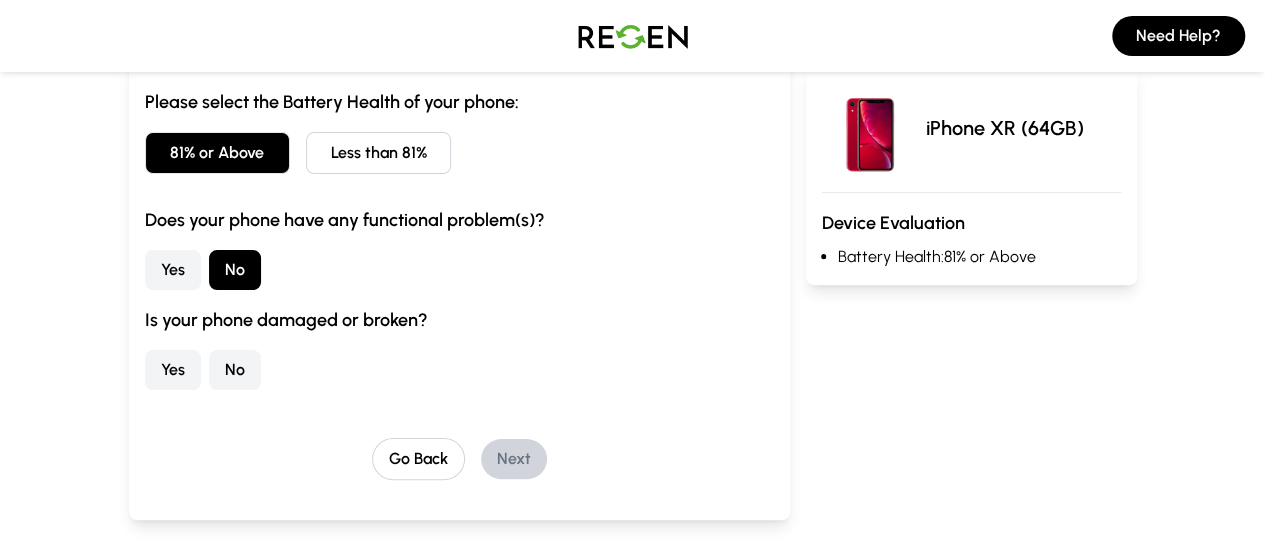 click on "No" at bounding box center [235, 370] 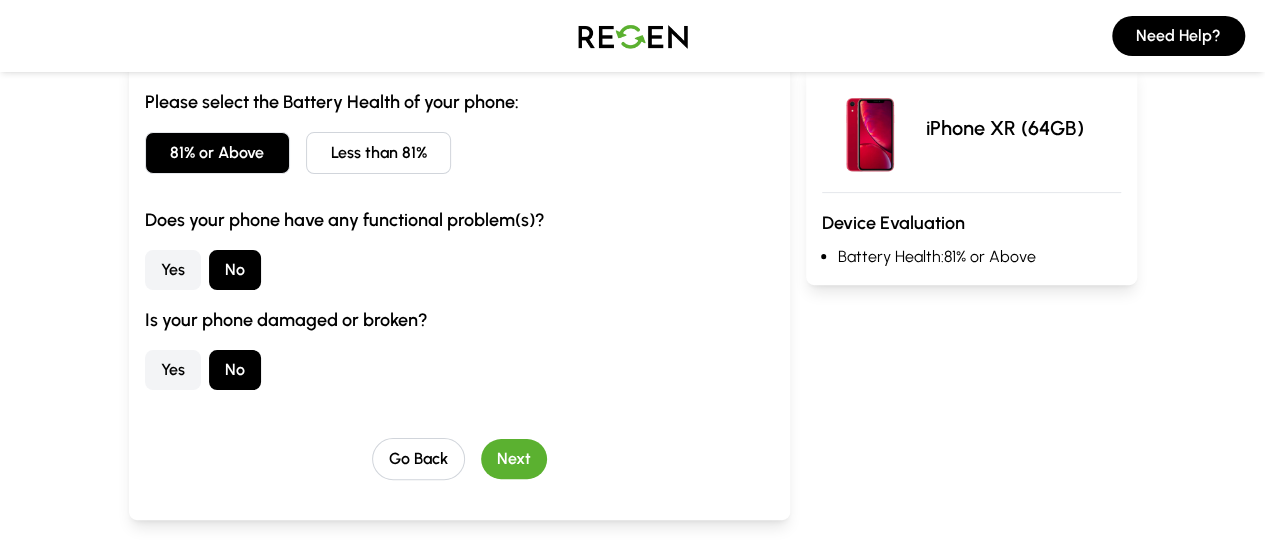 click on "Next" at bounding box center [514, 459] 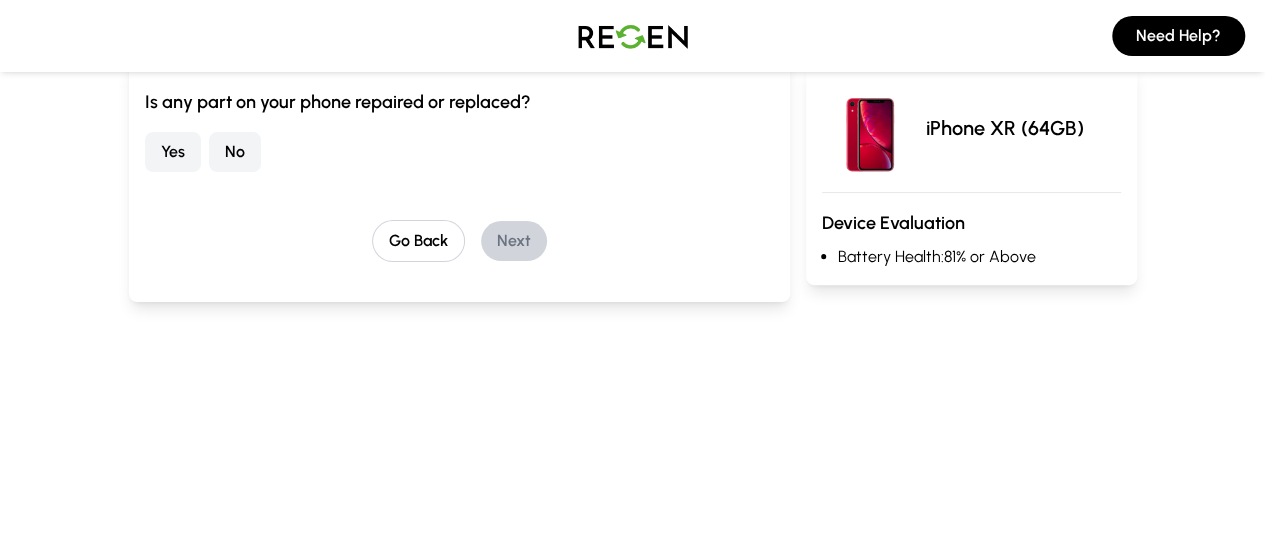 click on "No" at bounding box center [235, 152] 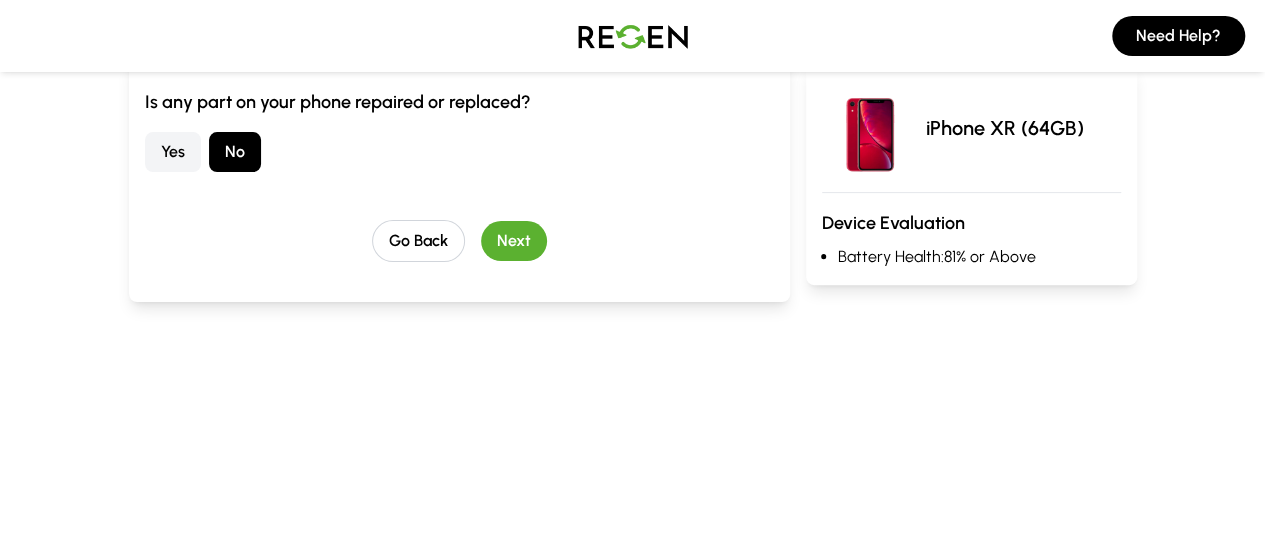 click on "Next" at bounding box center [514, 241] 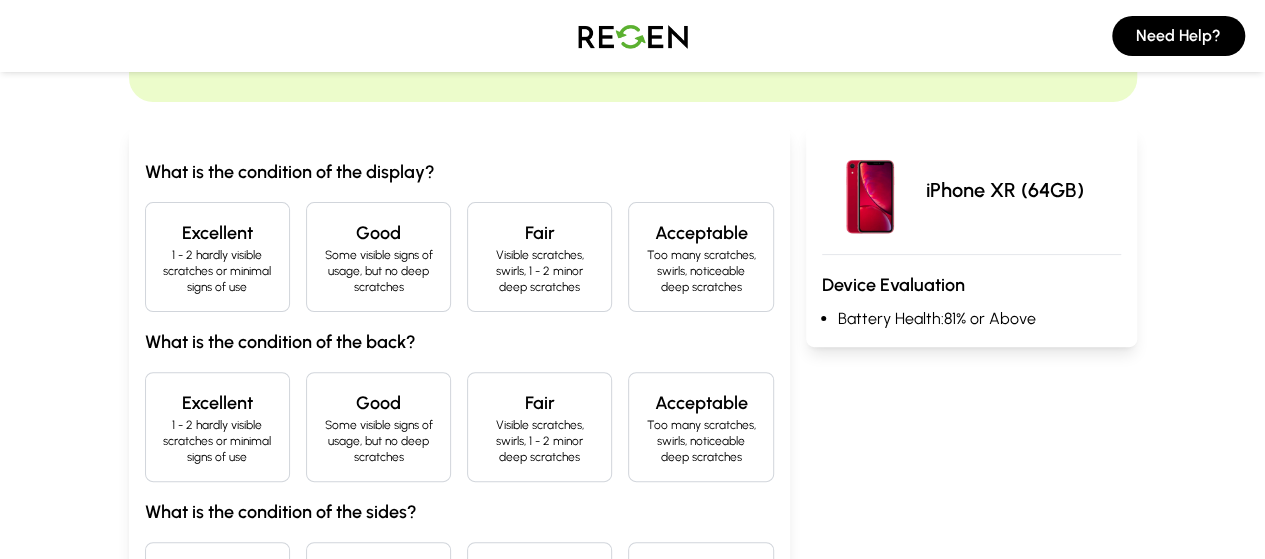 scroll, scrollTop: 133, scrollLeft: 0, axis: vertical 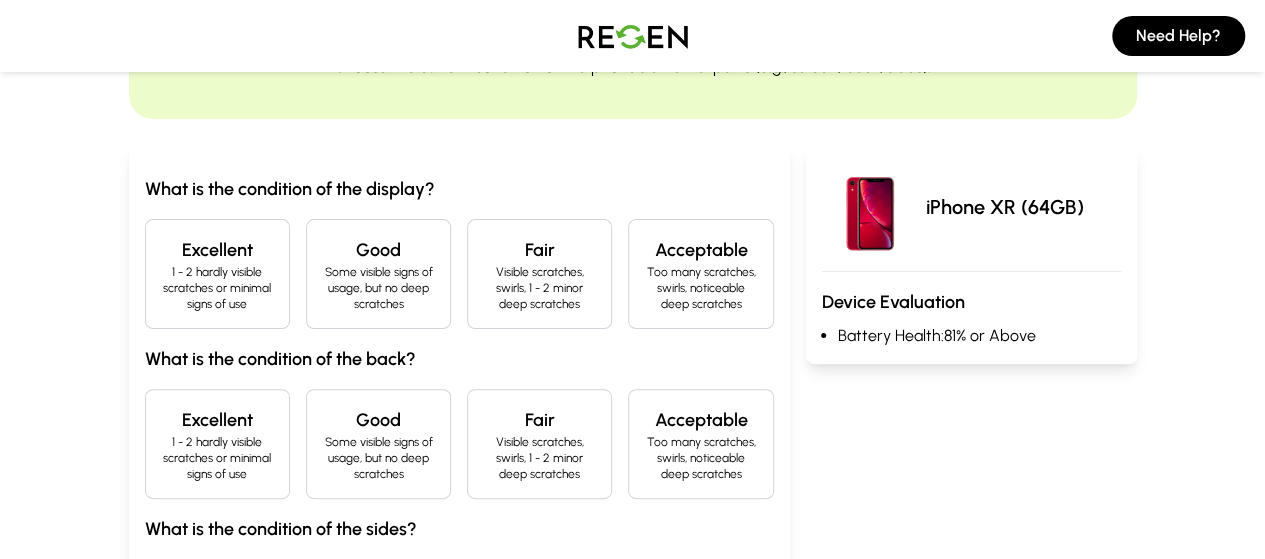 click on "Excellent" at bounding box center [217, 250] 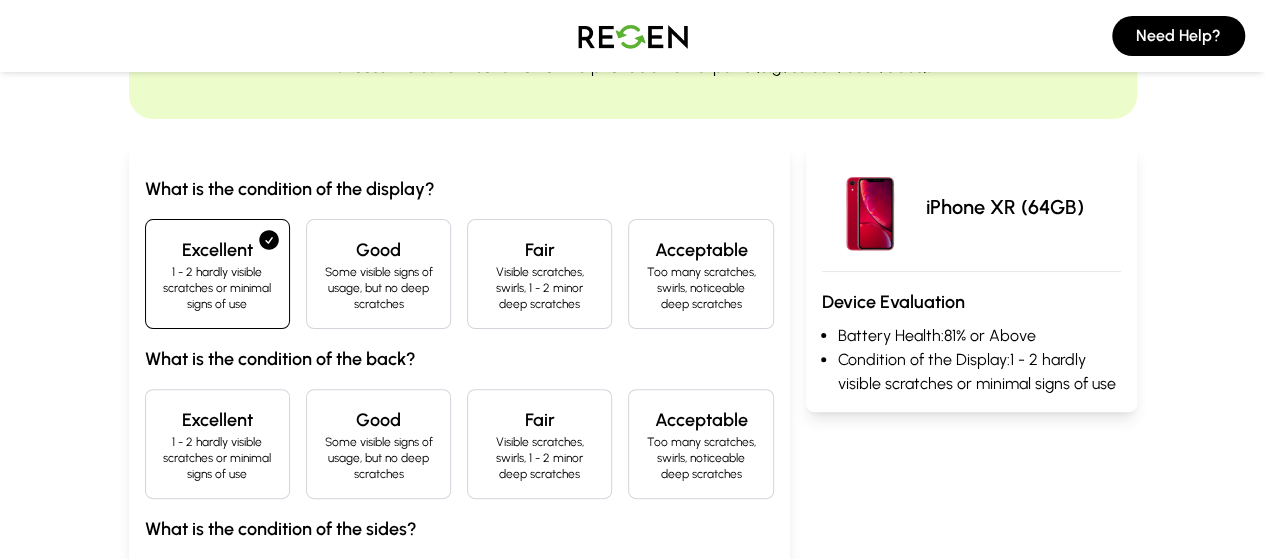 click on "Excellent" at bounding box center (217, 420) 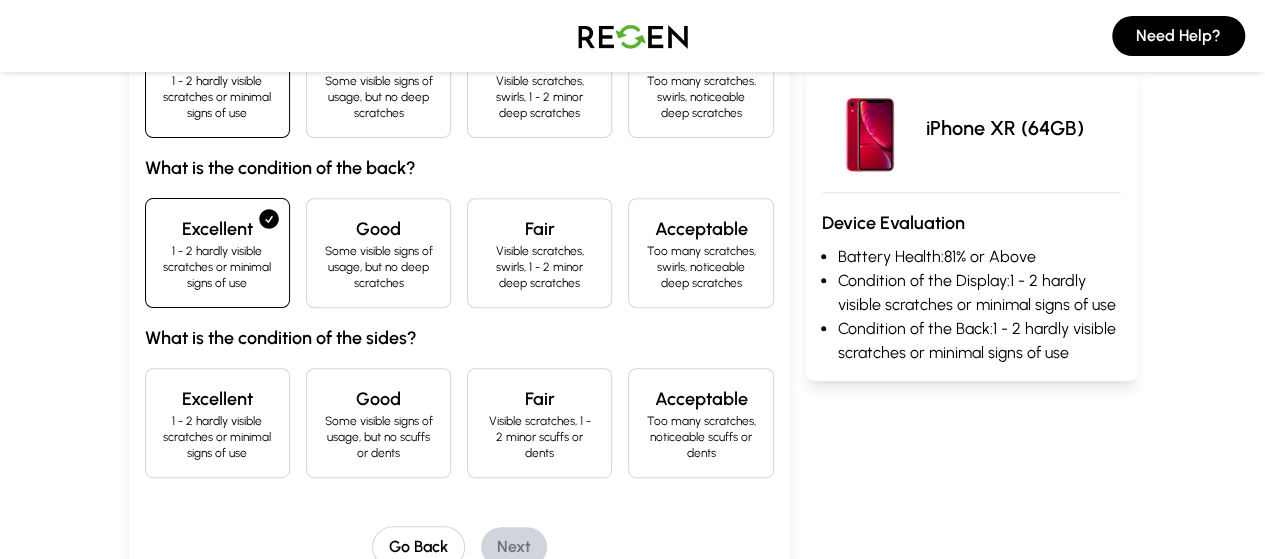 scroll, scrollTop: 333, scrollLeft: 0, axis: vertical 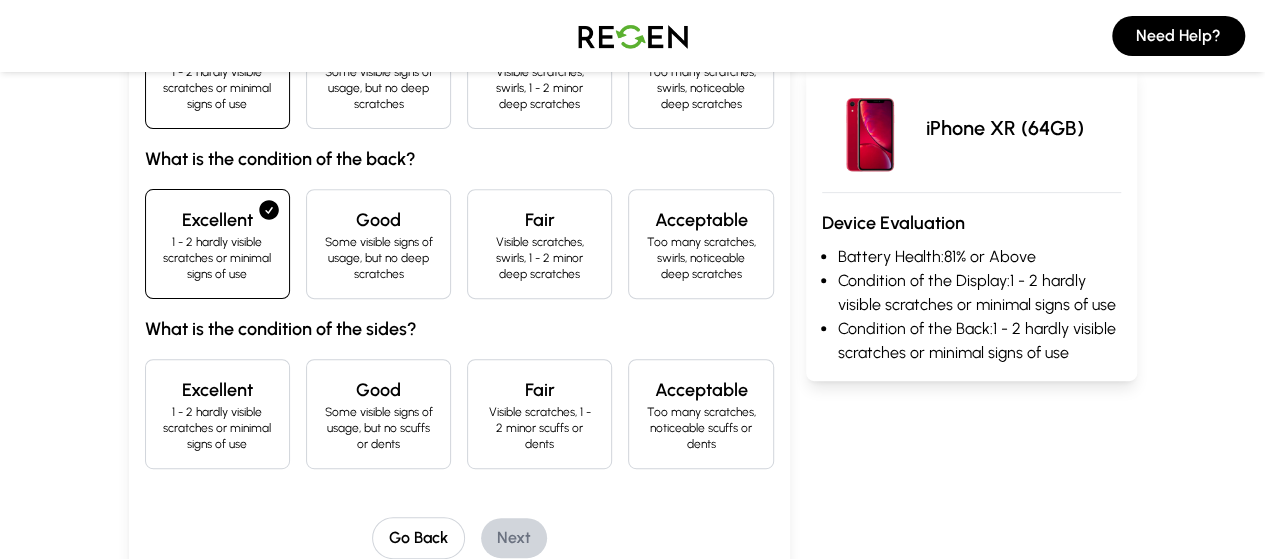 click on "Some visible signs of usage, but no scuffs or dents" at bounding box center (378, 428) 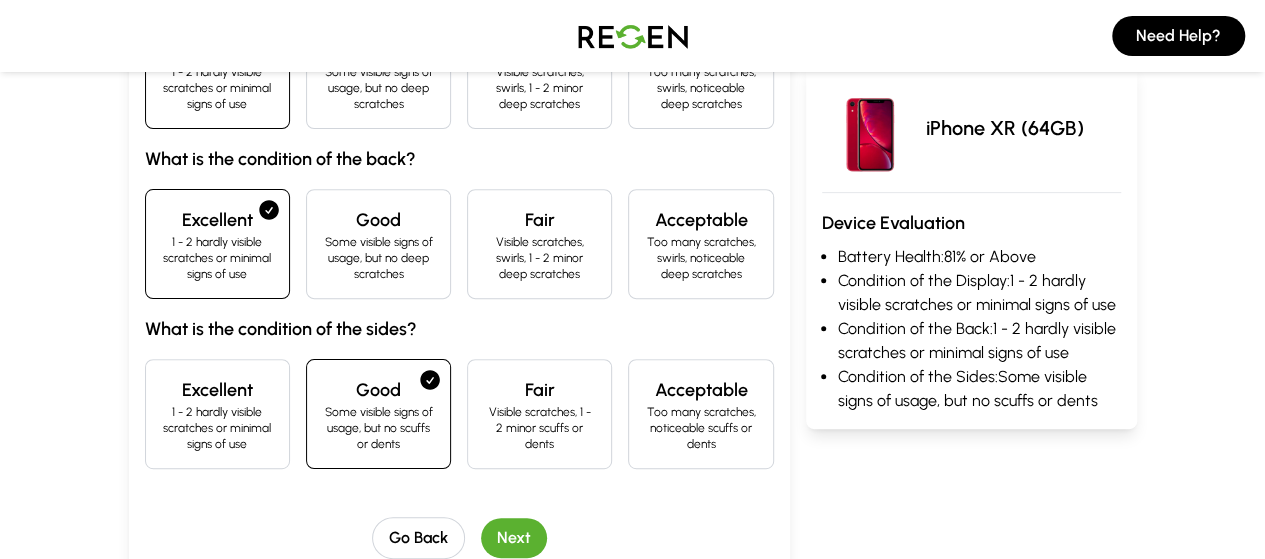 click on "Next" at bounding box center (514, 538) 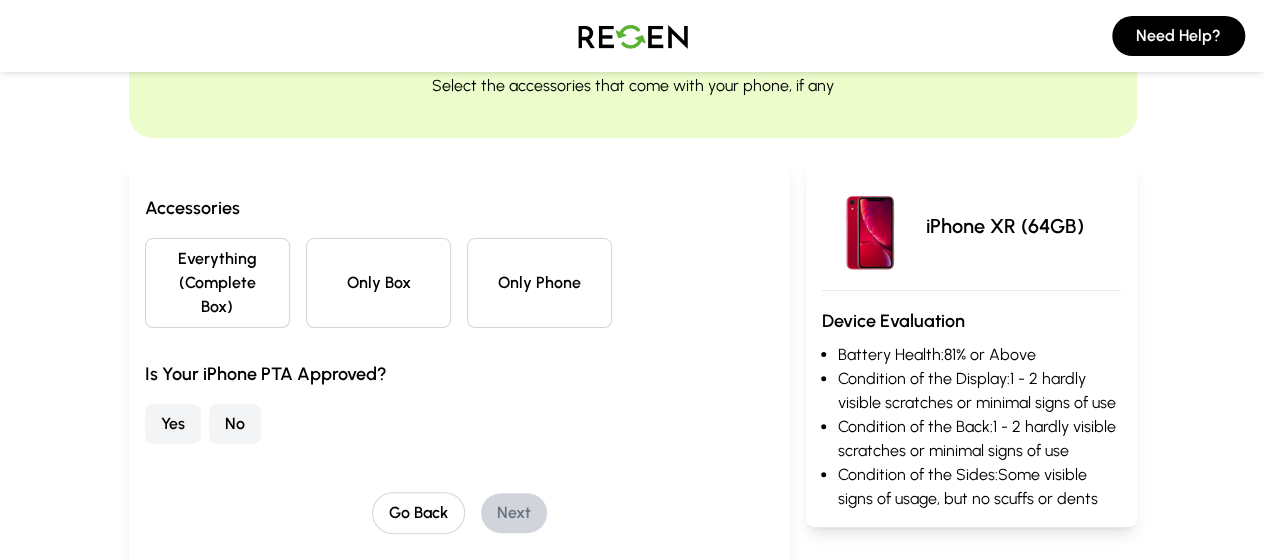 click on "Only Phone" at bounding box center [539, 283] 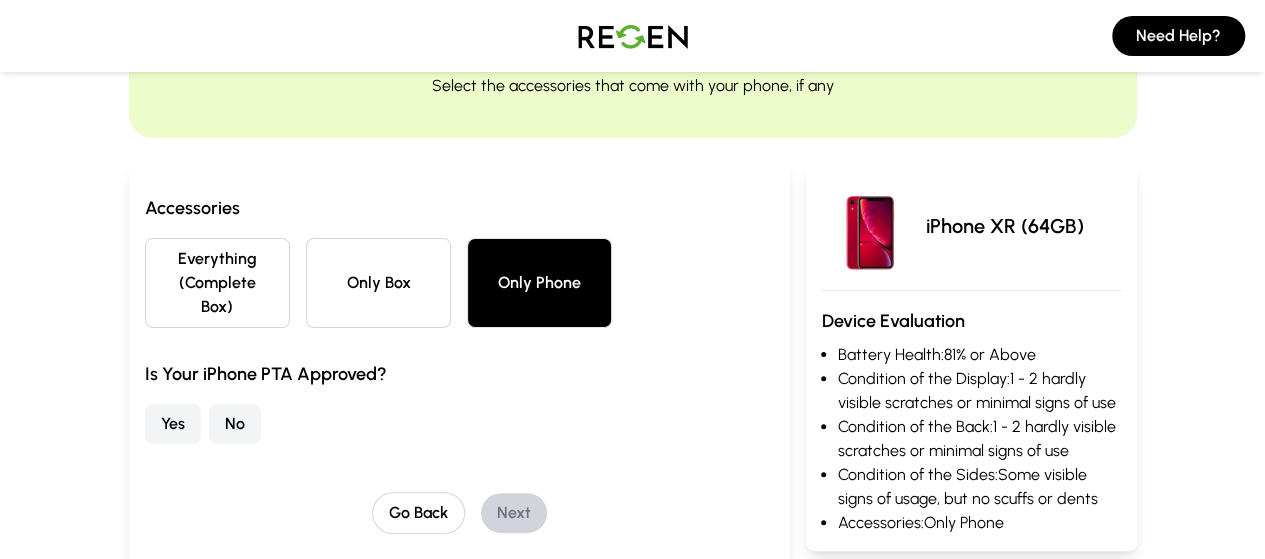 click on "Is Your iPhone PTA Approved? Yes No" at bounding box center (459, 402) 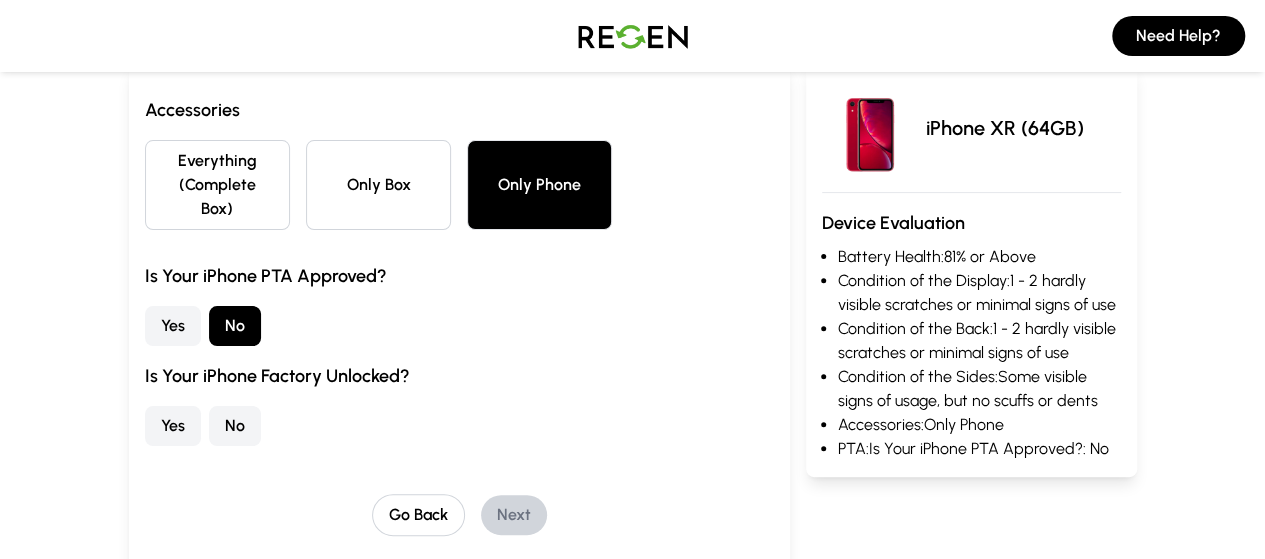 scroll, scrollTop: 214, scrollLeft: 0, axis: vertical 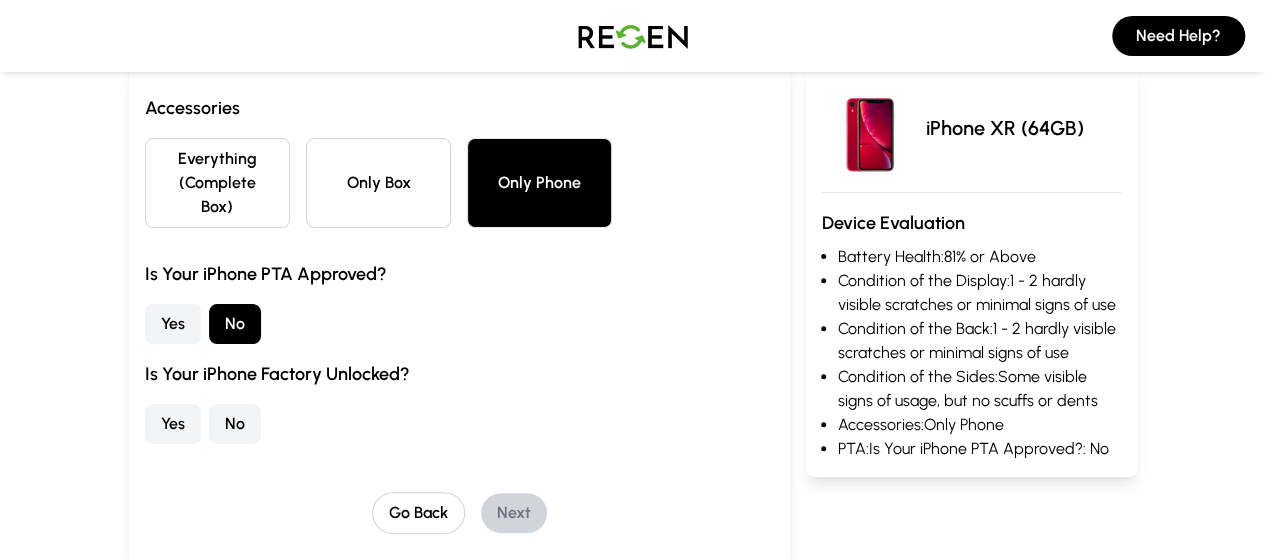 click on "Yes" at bounding box center [173, 424] 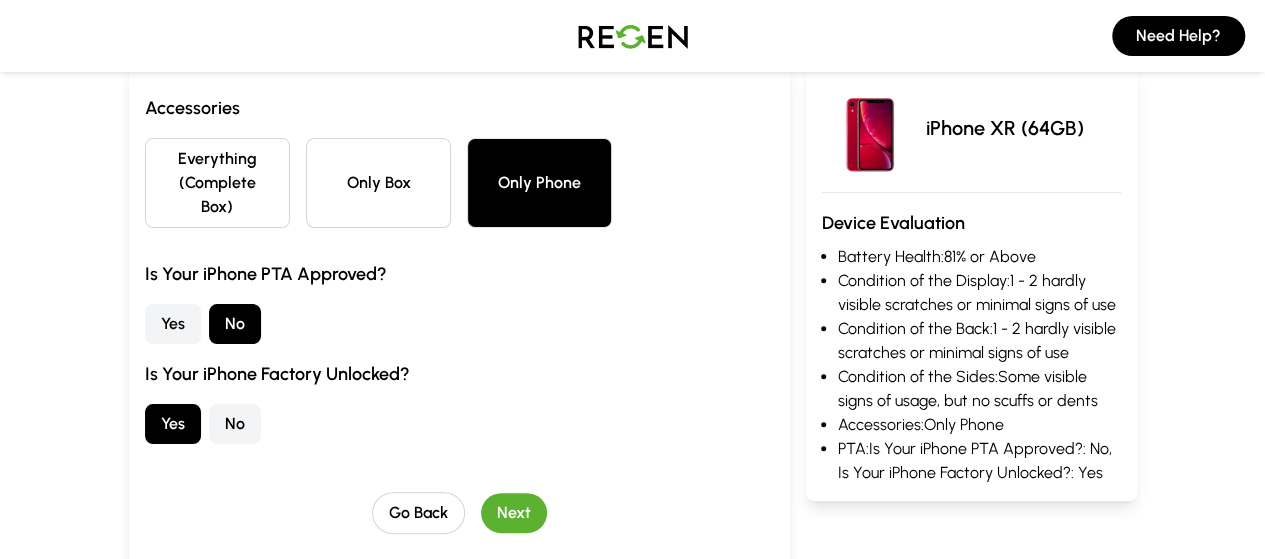 click on "Next" at bounding box center (514, 513) 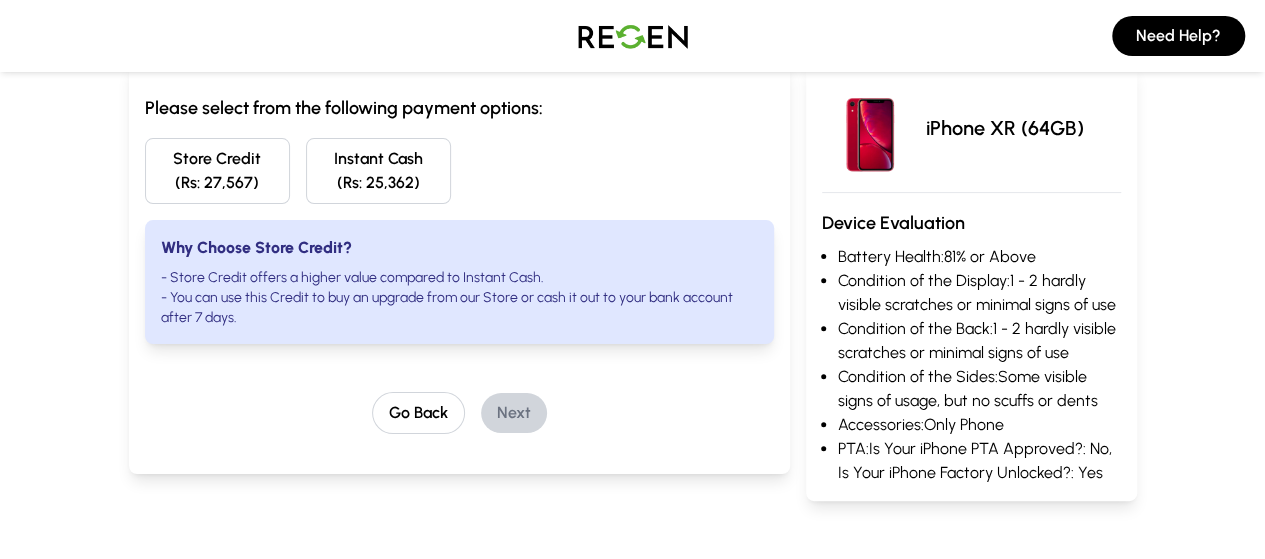 click on "Store Credit (Rs: 27,567)" at bounding box center (217, 171) 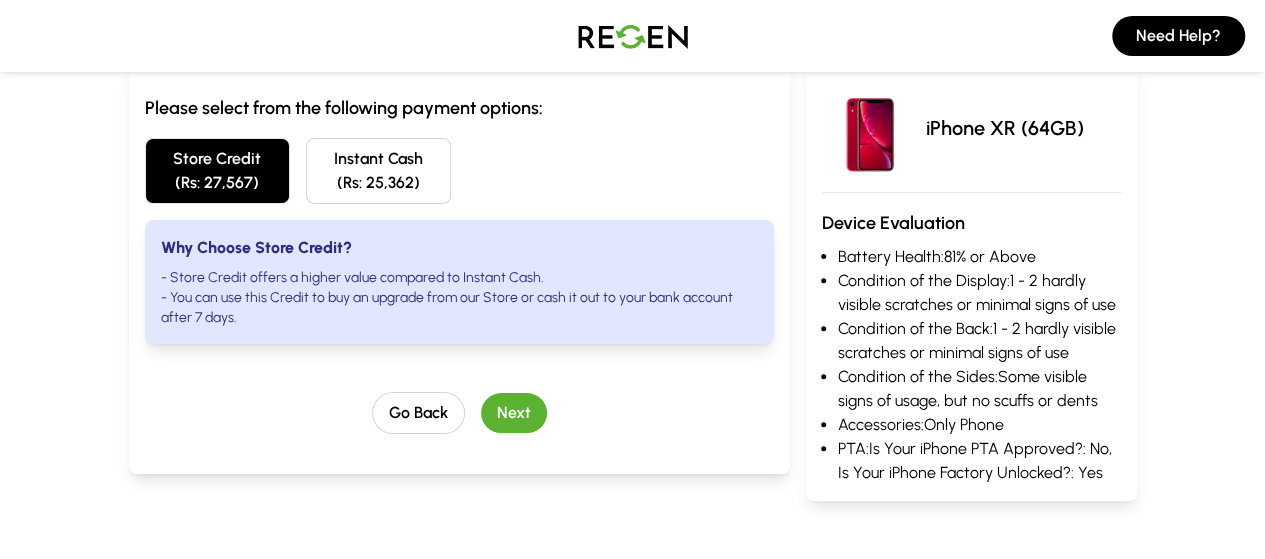 click on "Next" at bounding box center (514, 413) 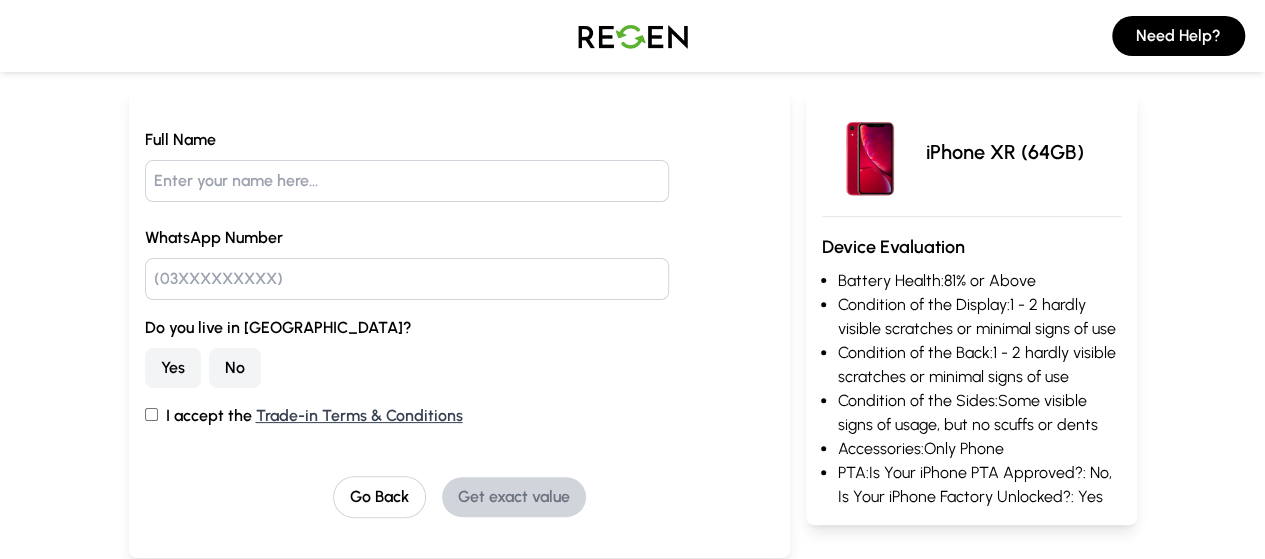 scroll, scrollTop: 186, scrollLeft: 0, axis: vertical 